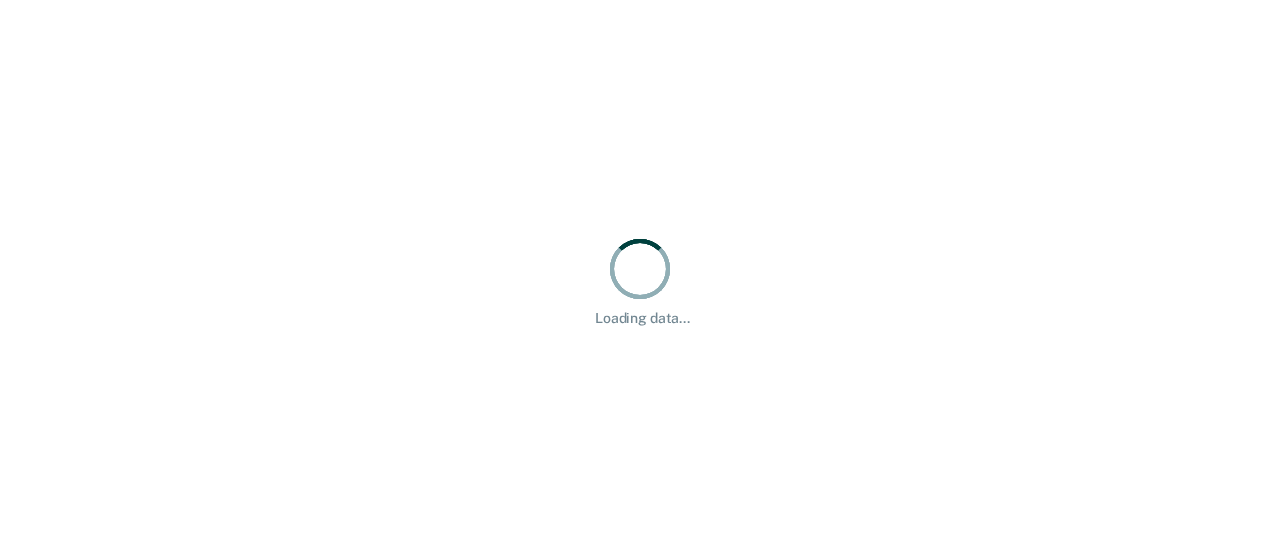 scroll, scrollTop: 0, scrollLeft: 0, axis: both 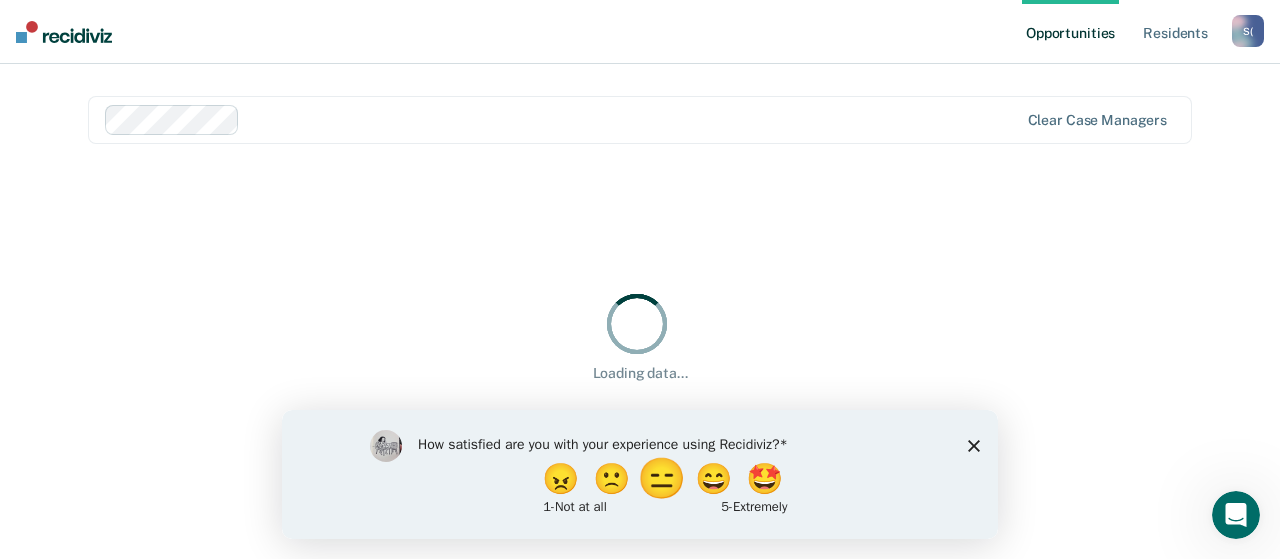 click on "😑" at bounding box center [664, 478] 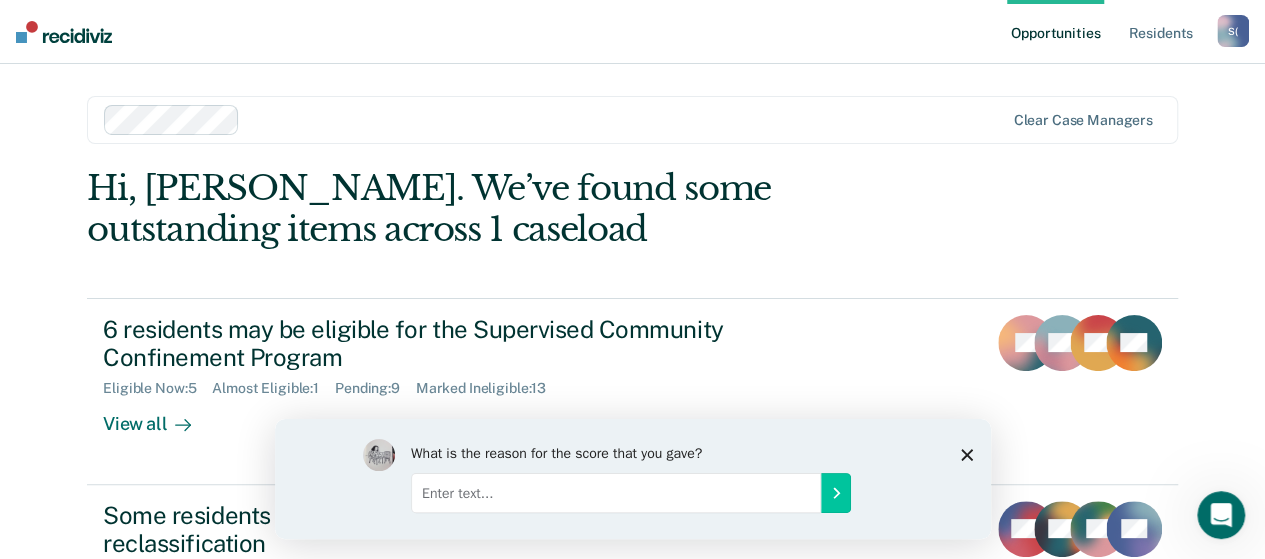 click at bounding box center (615, 492) 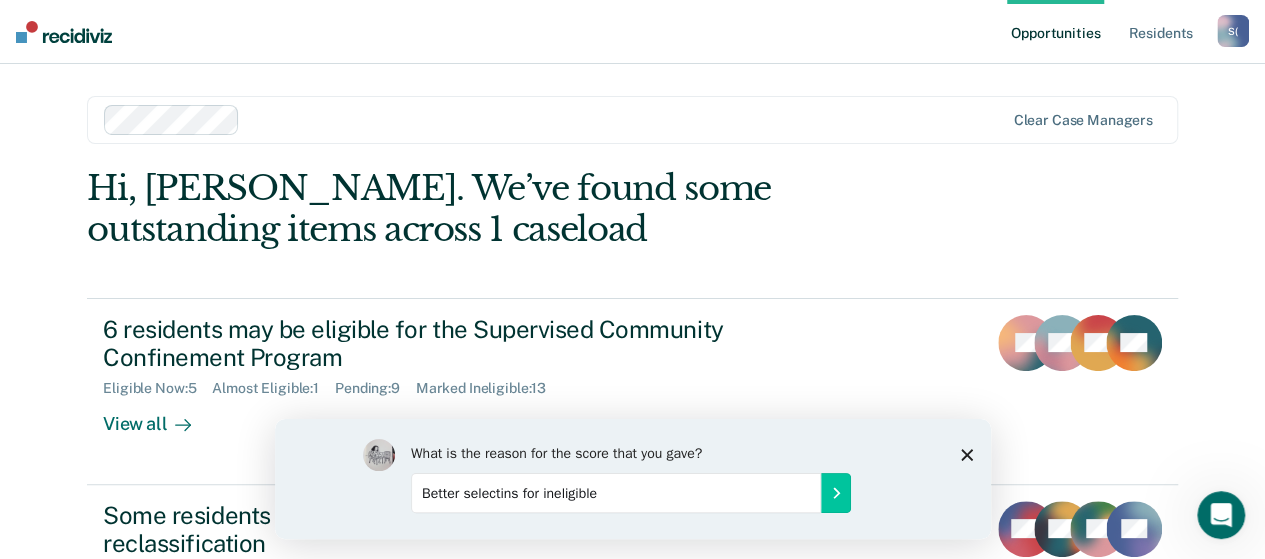 drag, startPoint x: 681, startPoint y: 491, endPoint x: 707, endPoint y: 507, distance: 30.528675 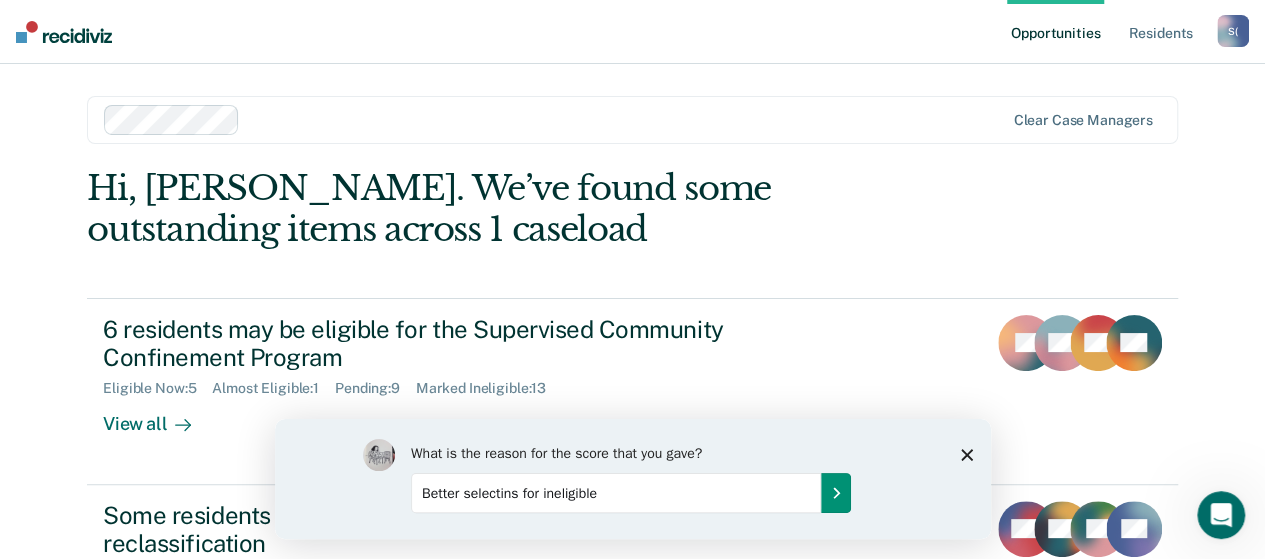 type on "Better selectins for ineligible" 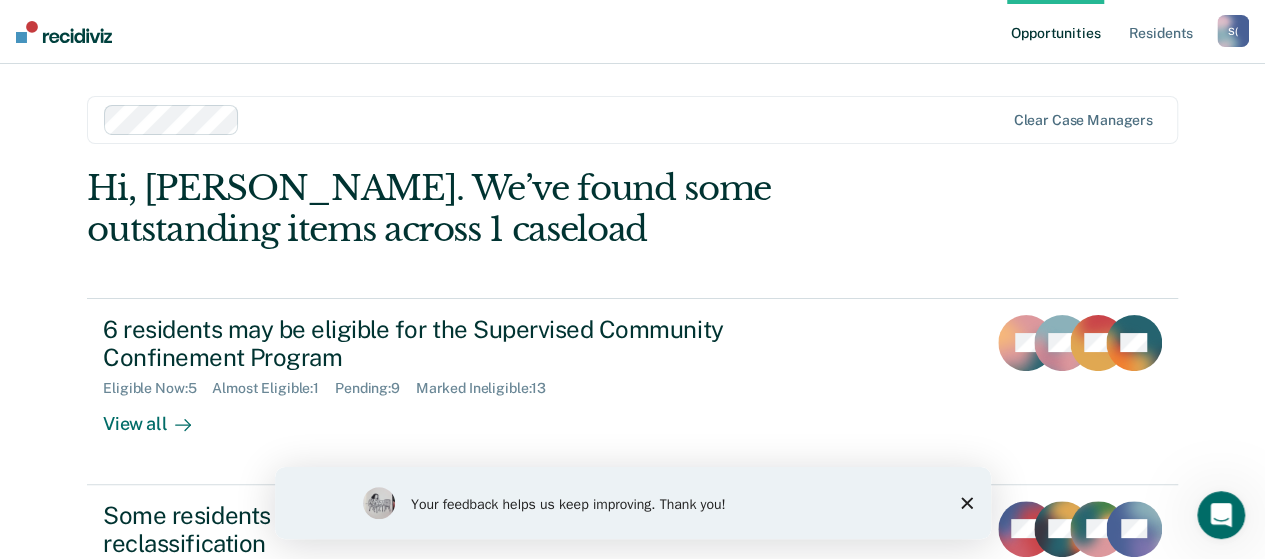 click 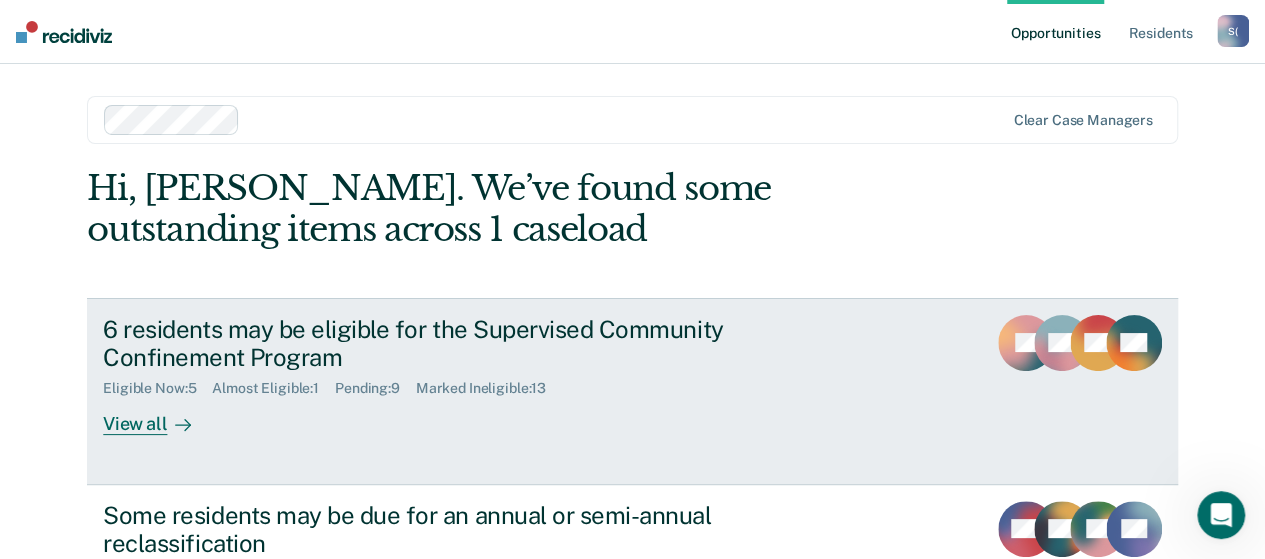 click on "View all" at bounding box center (159, 416) 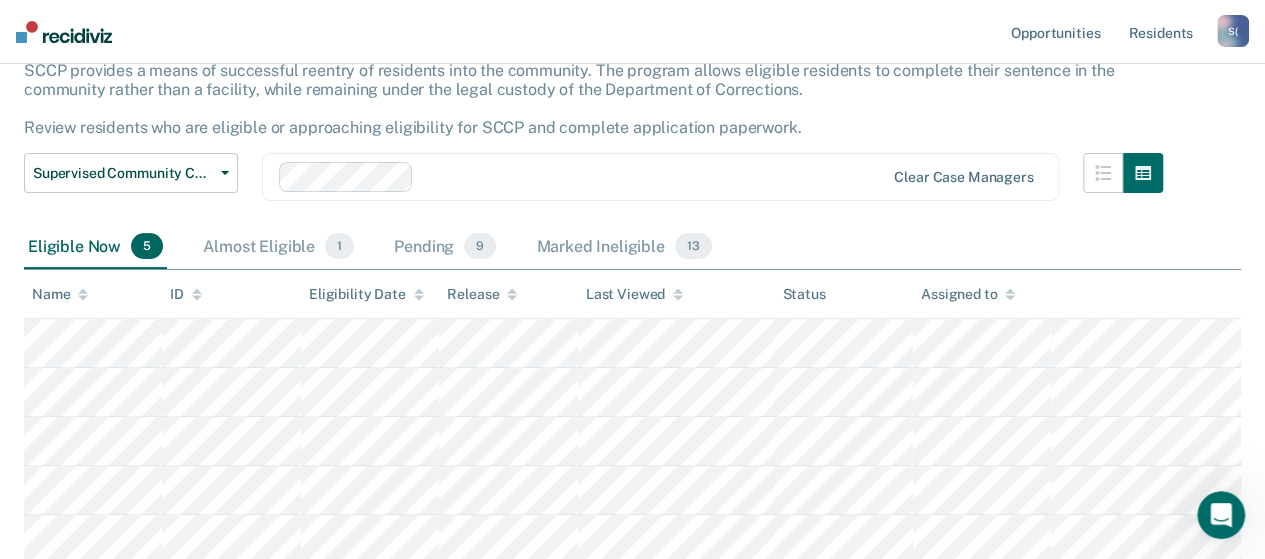 scroll, scrollTop: 138, scrollLeft: 0, axis: vertical 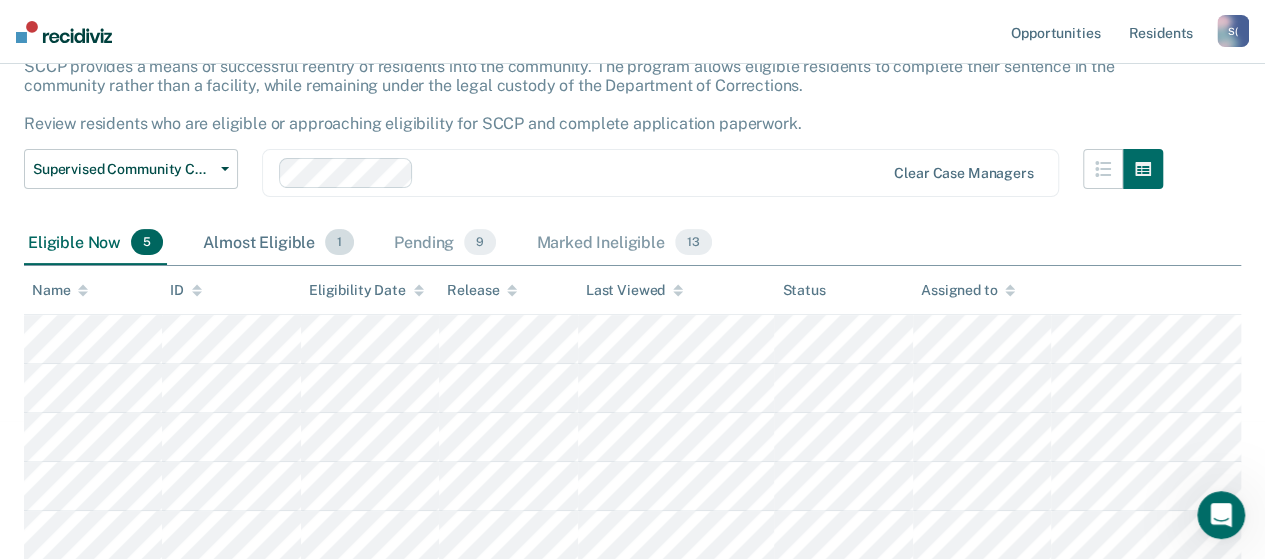 click on "Almost Eligible 1" at bounding box center (278, 243) 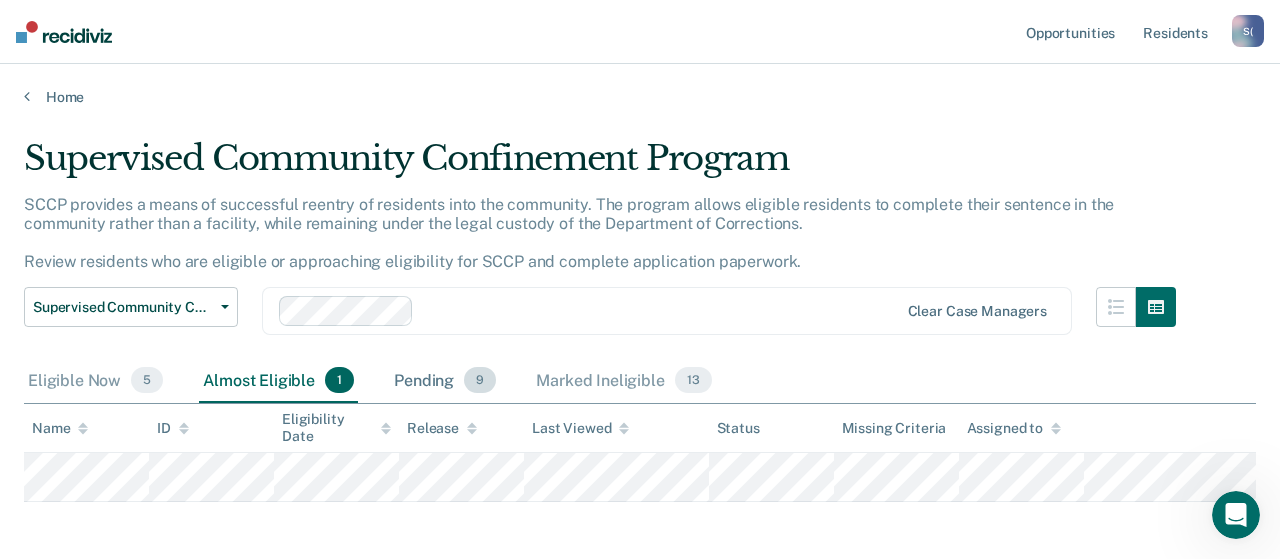 click on "Pending 9" at bounding box center [445, 381] 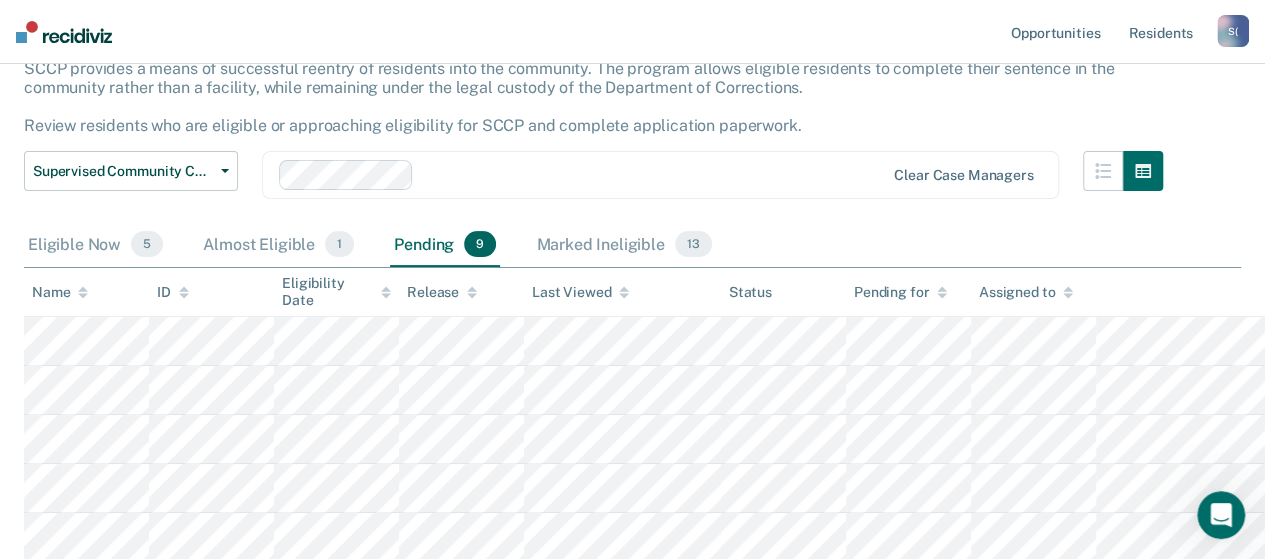 scroll, scrollTop: 0, scrollLeft: 0, axis: both 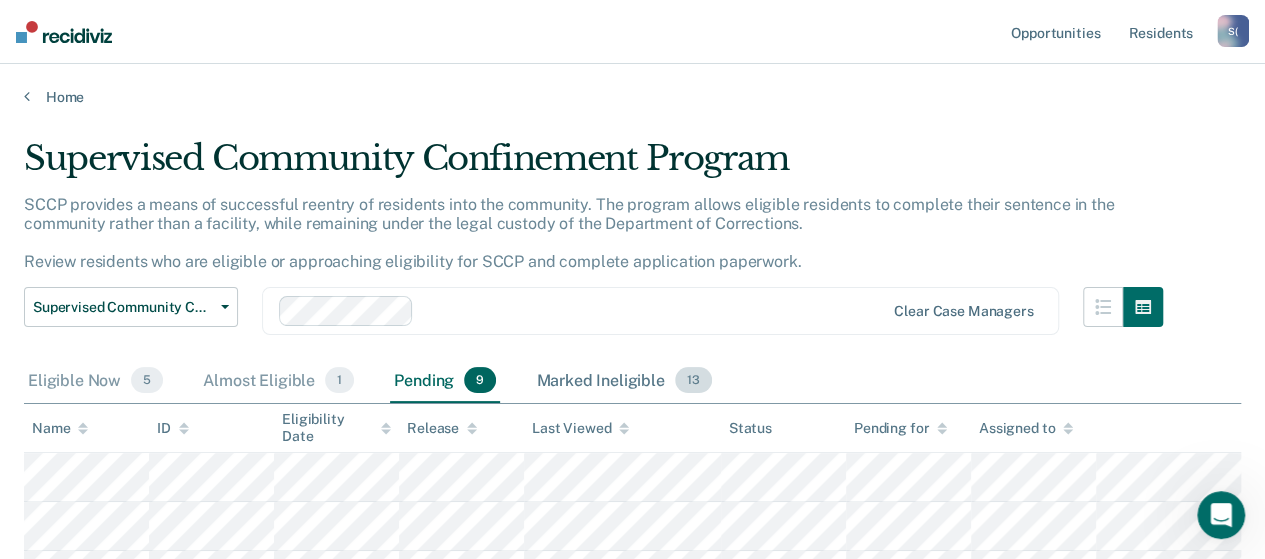 click on "Marked Ineligible 13" at bounding box center (623, 381) 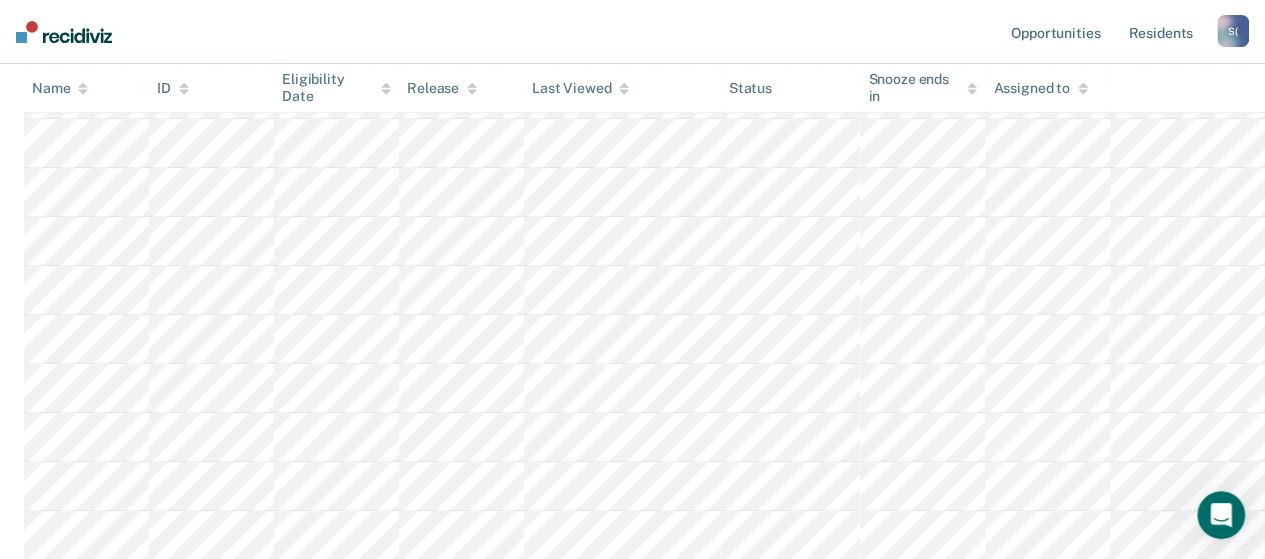 scroll, scrollTop: 0, scrollLeft: 0, axis: both 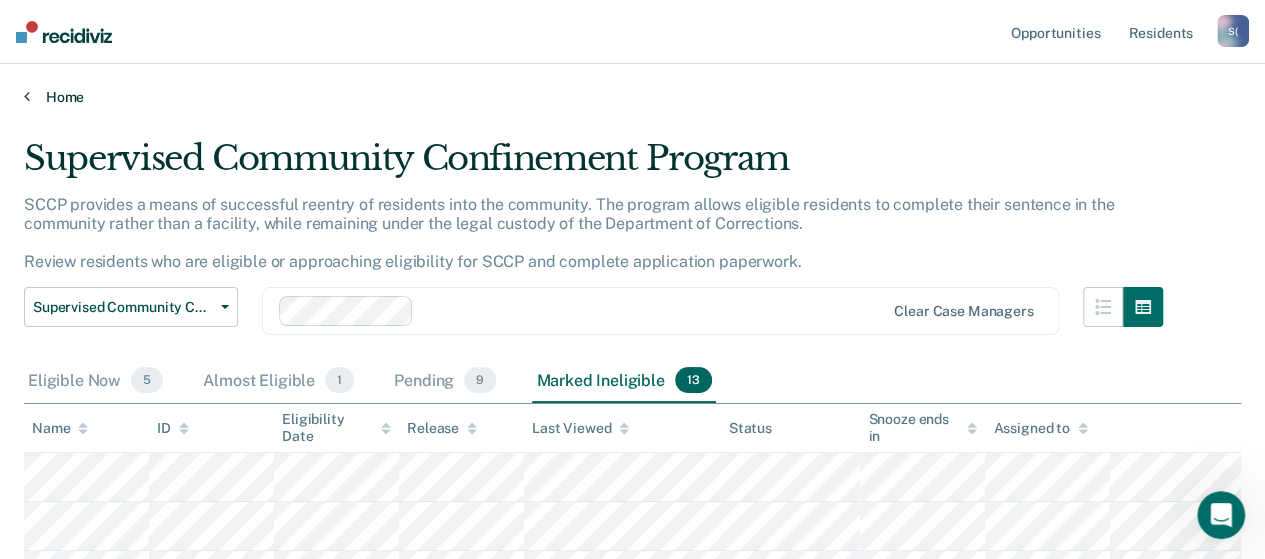 click on "Home" at bounding box center [632, 97] 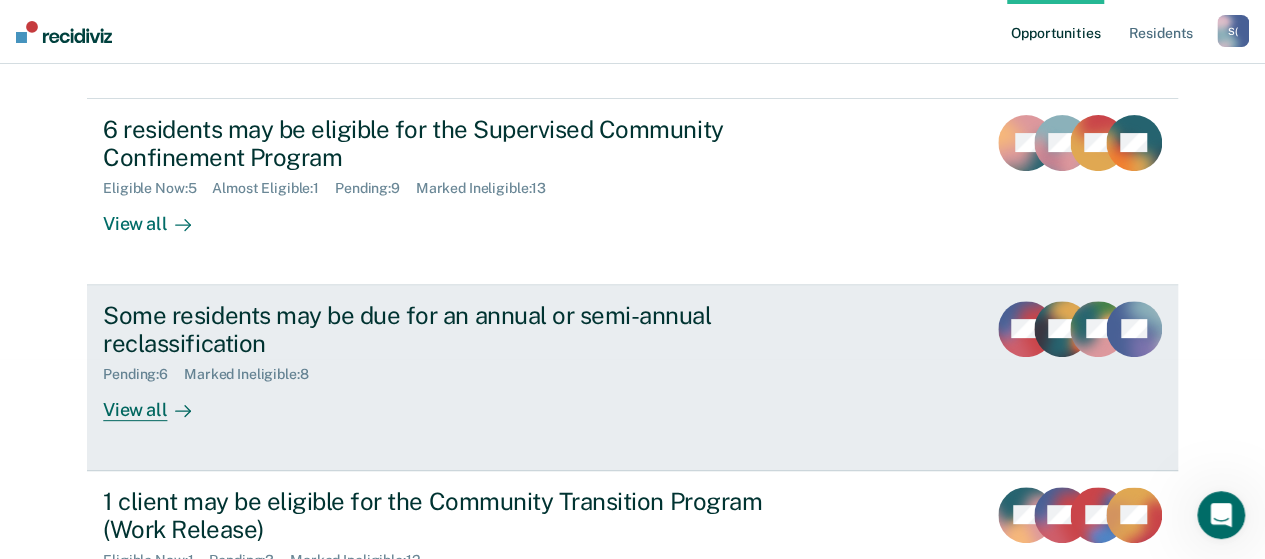 scroll, scrollTop: 300, scrollLeft: 0, axis: vertical 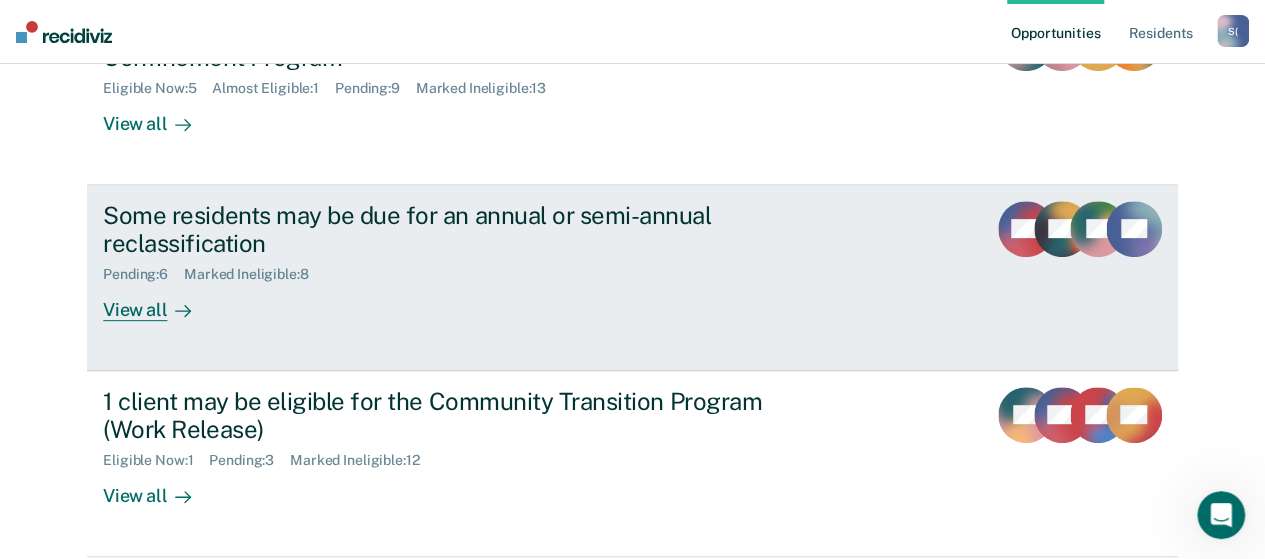 click on "View all" at bounding box center [159, 302] 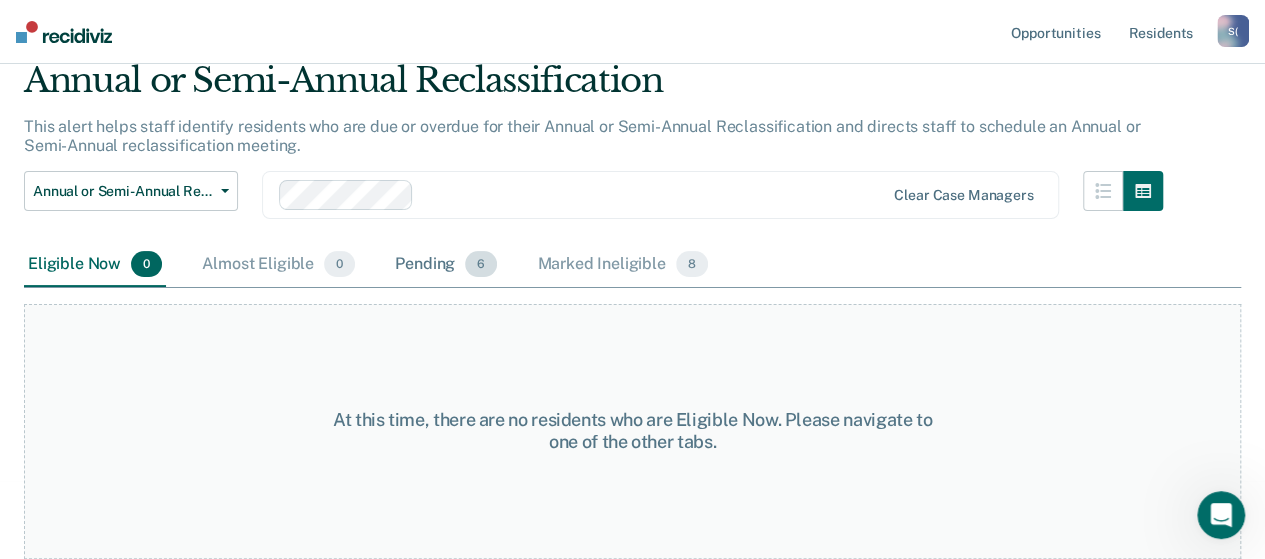 scroll, scrollTop: 0, scrollLeft: 0, axis: both 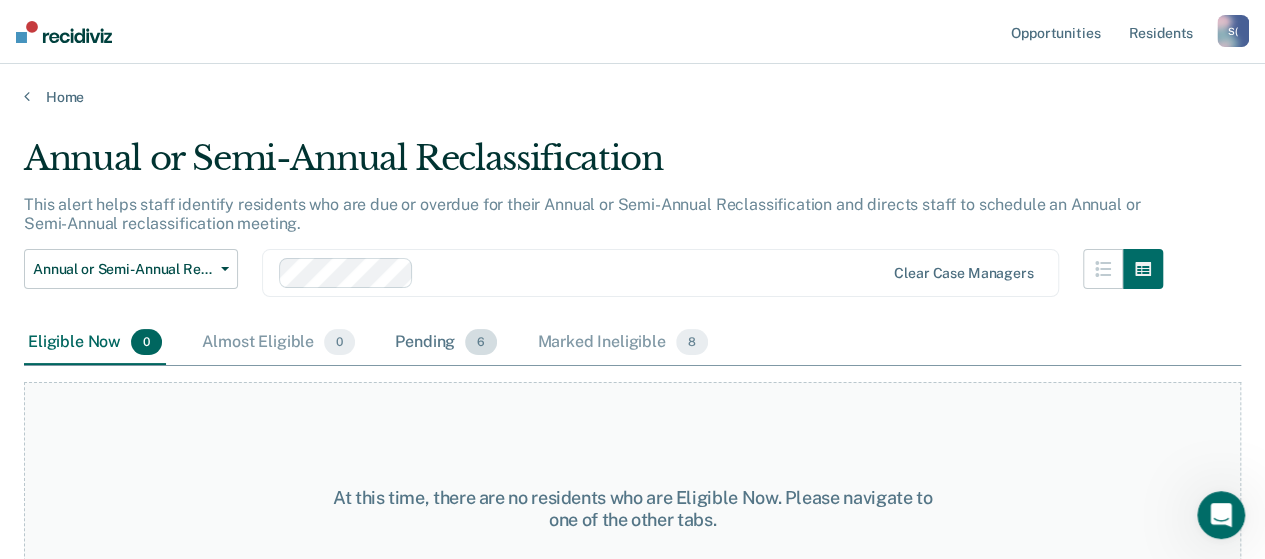 click on "Pending 6" at bounding box center [446, 343] 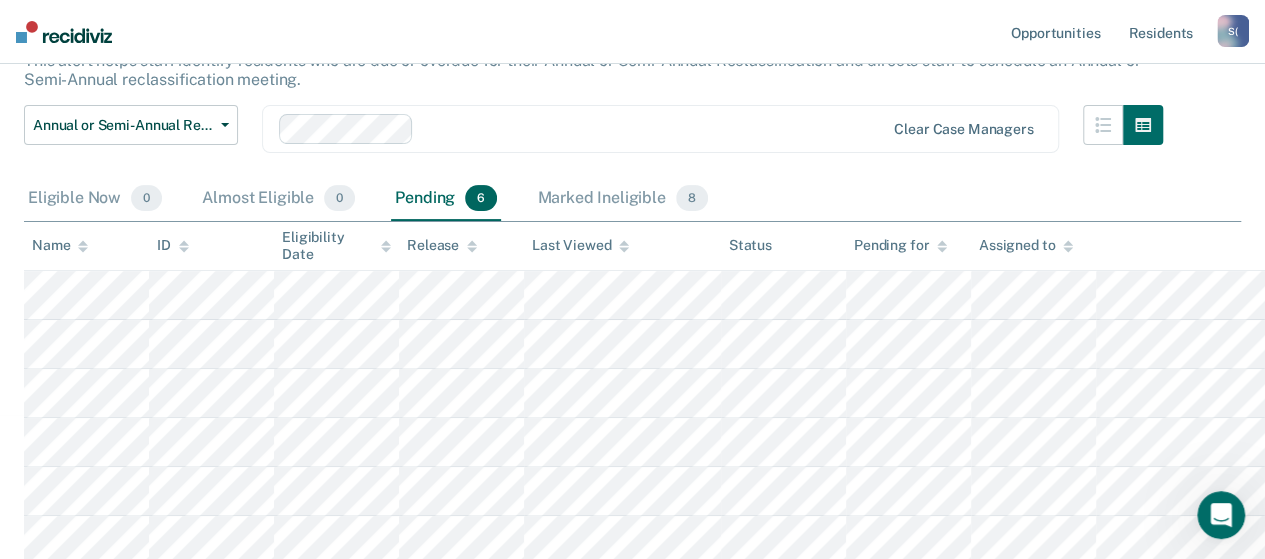 scroll, scrollTop: 148, scrollLeft: 0, axis: vertical 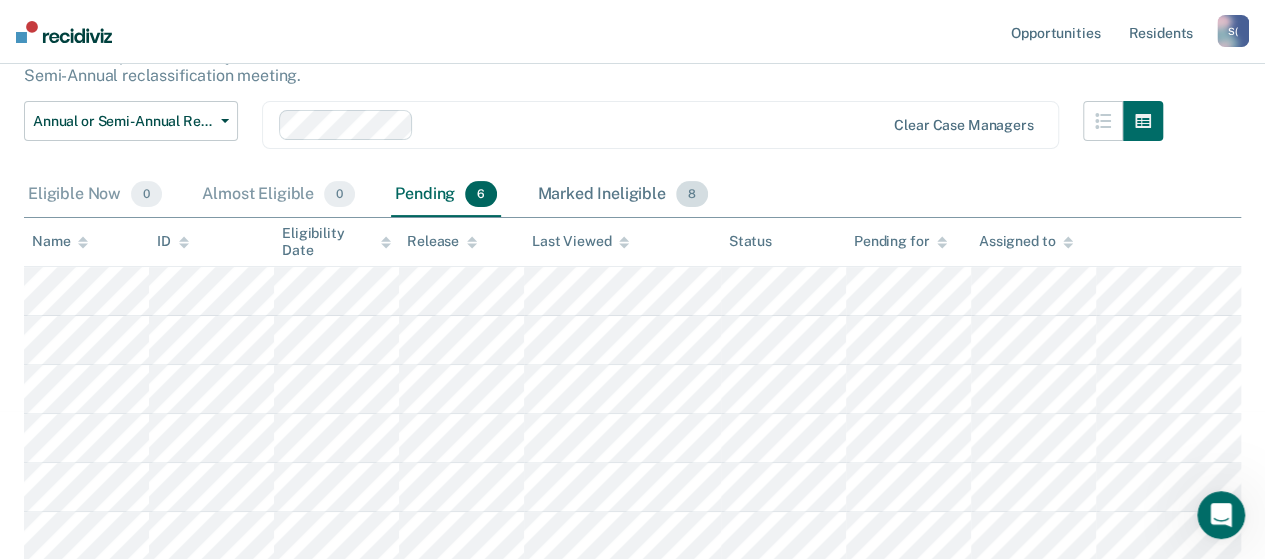 click on "Marked Ineligible 8" at bounding box center [622, 195] 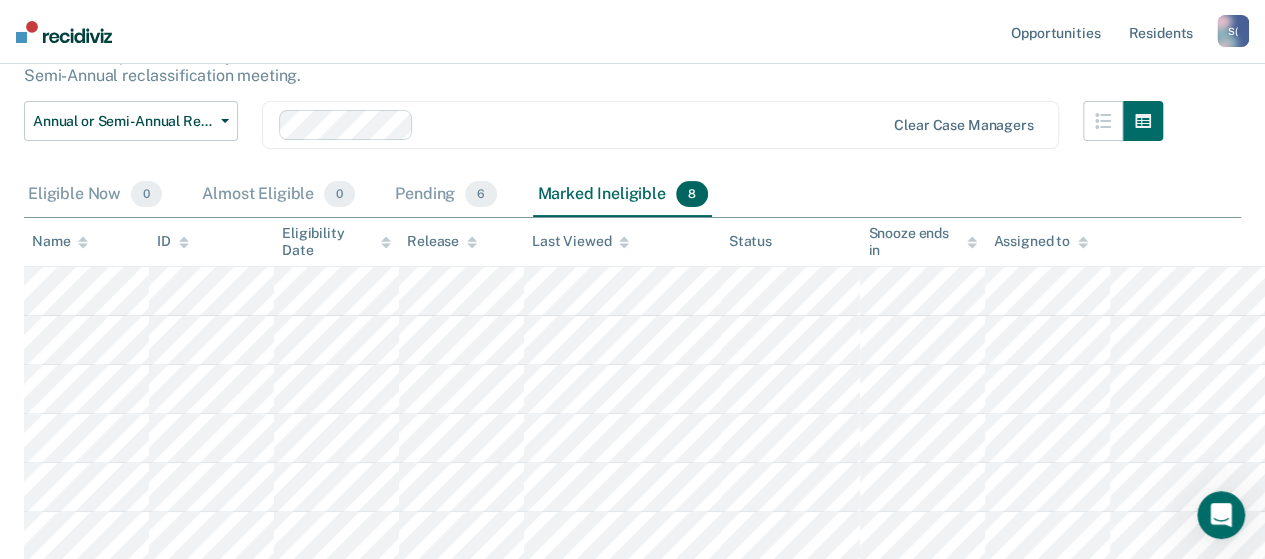scroll, scrollTop: 246, scrollLeft: 0, axis: vertical 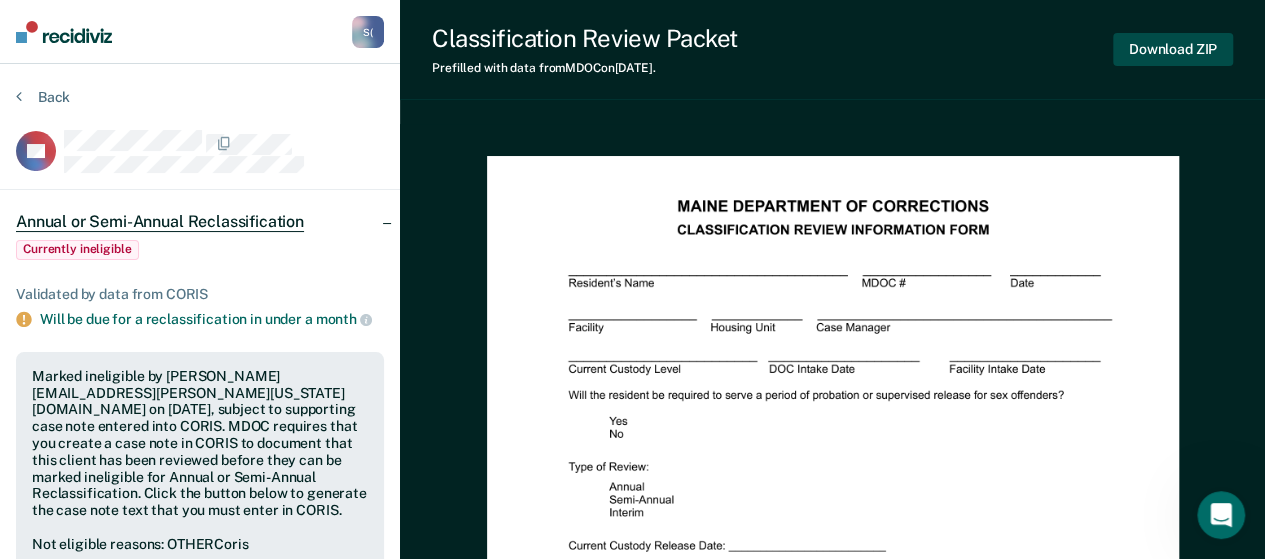click on "Download ZIP" at bounding box center [1173, 49] 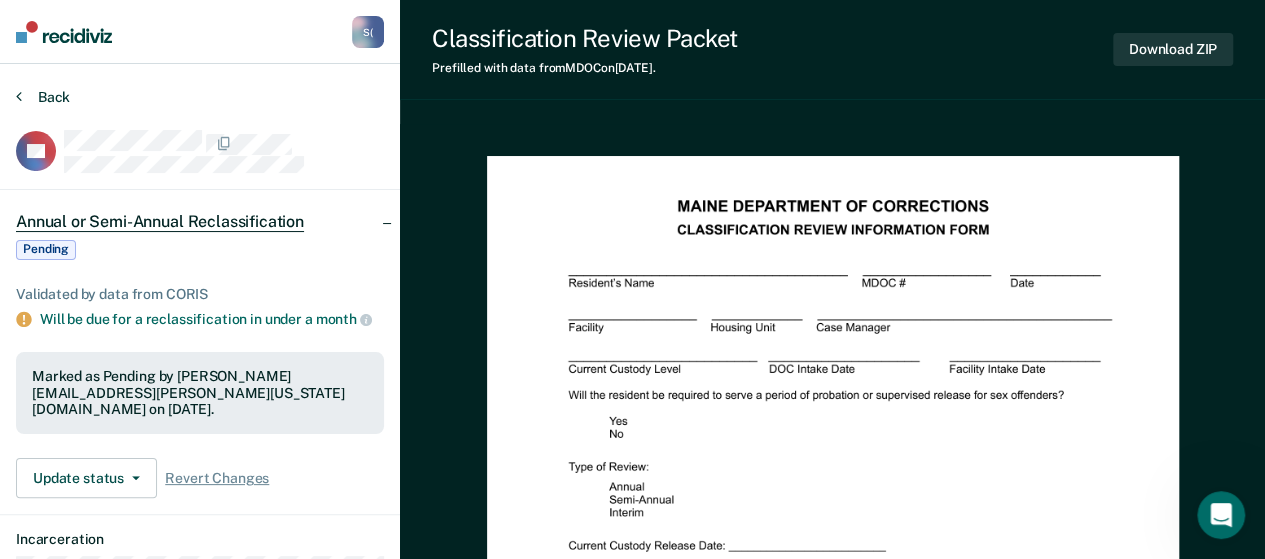 click on "Back" at bounding box center (43, 97) 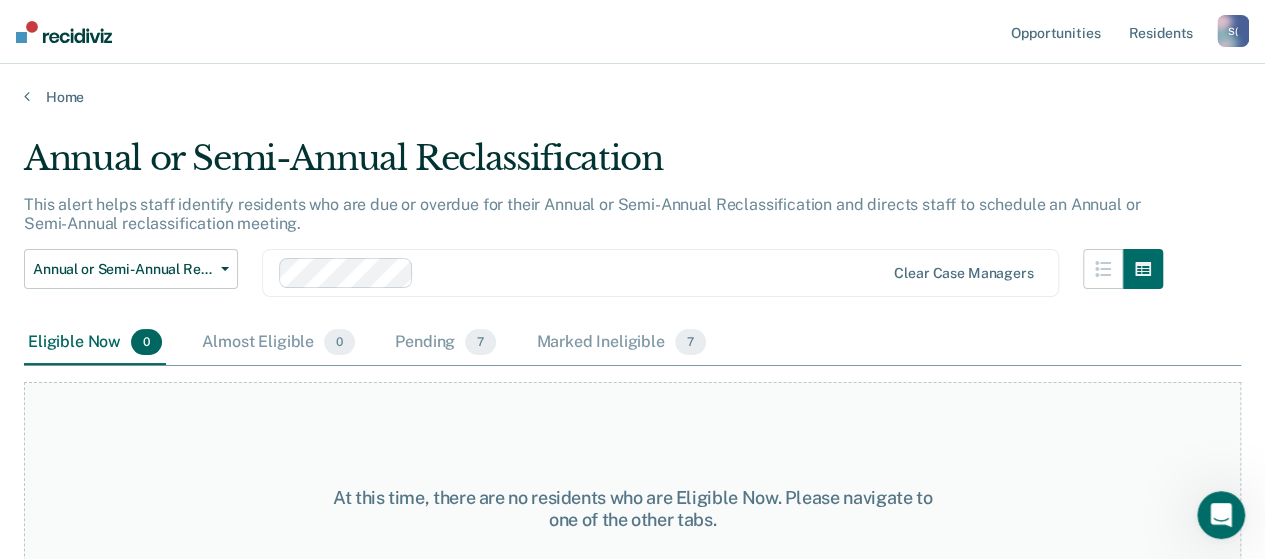 scroll, scrollTop: 76, scrollLeft: 0, axis: vertical 